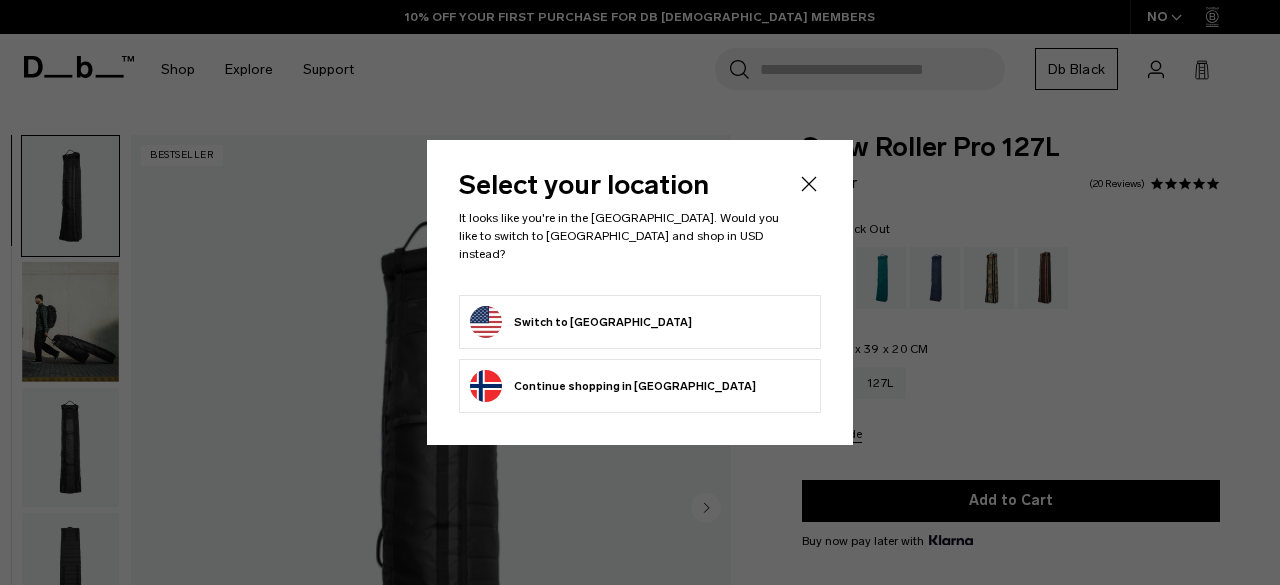scroll, scrollTop: 372, scrollLeft: 0, axis: vertical 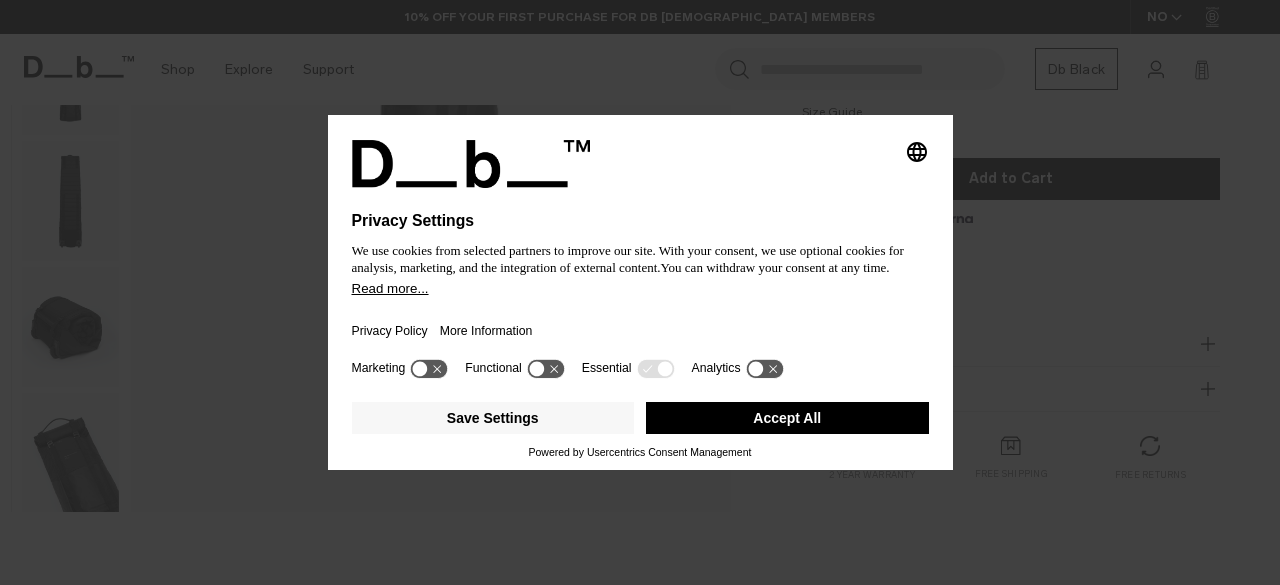 click 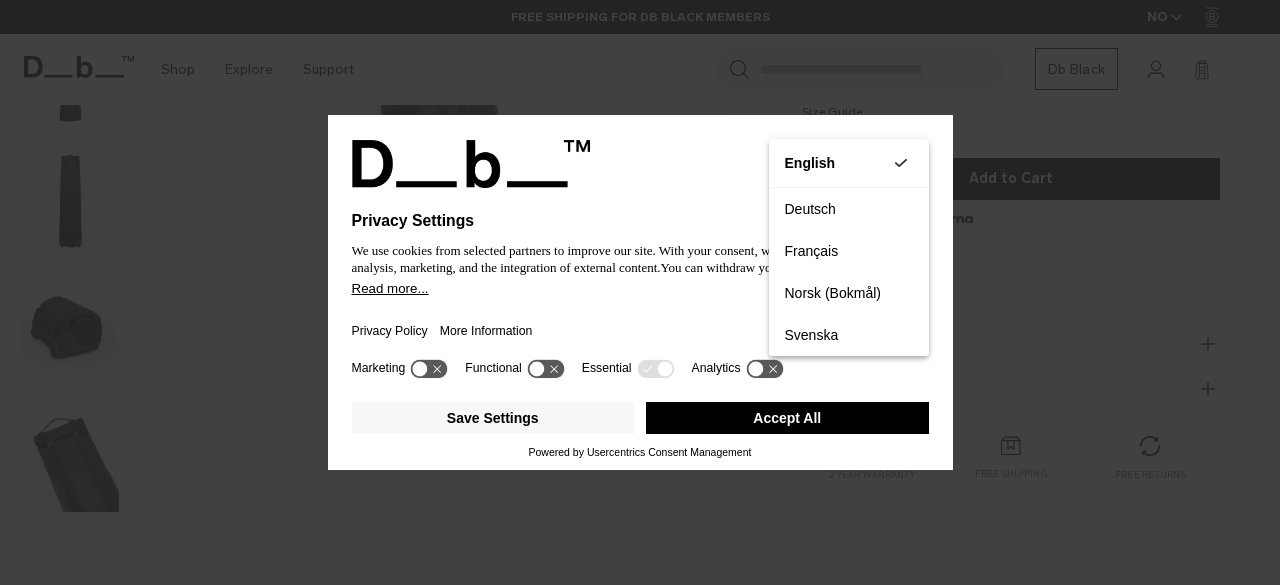 click on "Privacy Settings We use cookies from selected partners to improve our site. With your consent, we use optional cookies for analysis, marketing, and the integration of external content.  You can withdraw your consent at any time. Read more... Privacy Policy More Information Marketing Functional Essential Analytics Save Settings Accept All Powered by   Usercentrics Consent Management" at bounding box center [640, 292] 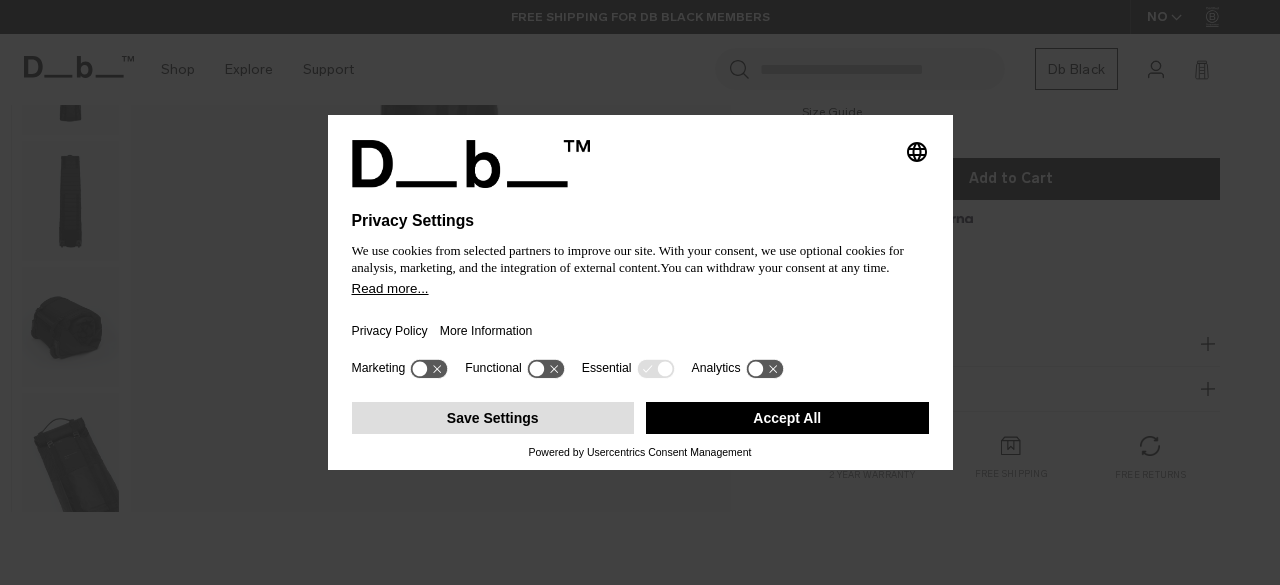 click on "Save Settings" at bounding box center [493, 418] 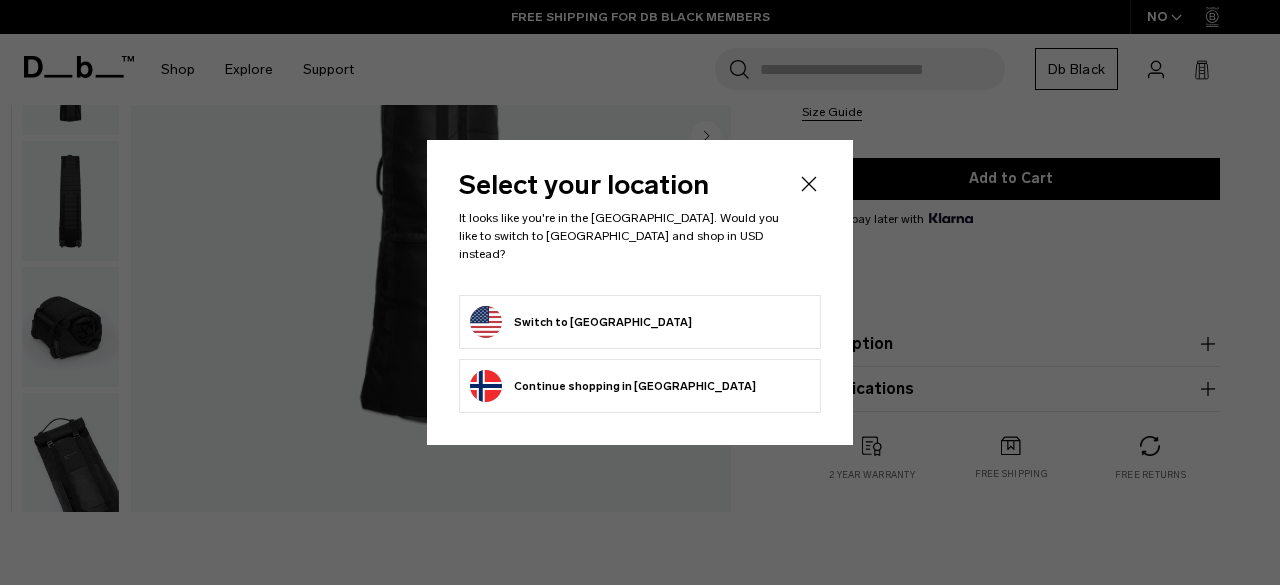 click on "Switch to United States" at bounding box center (581, 322) 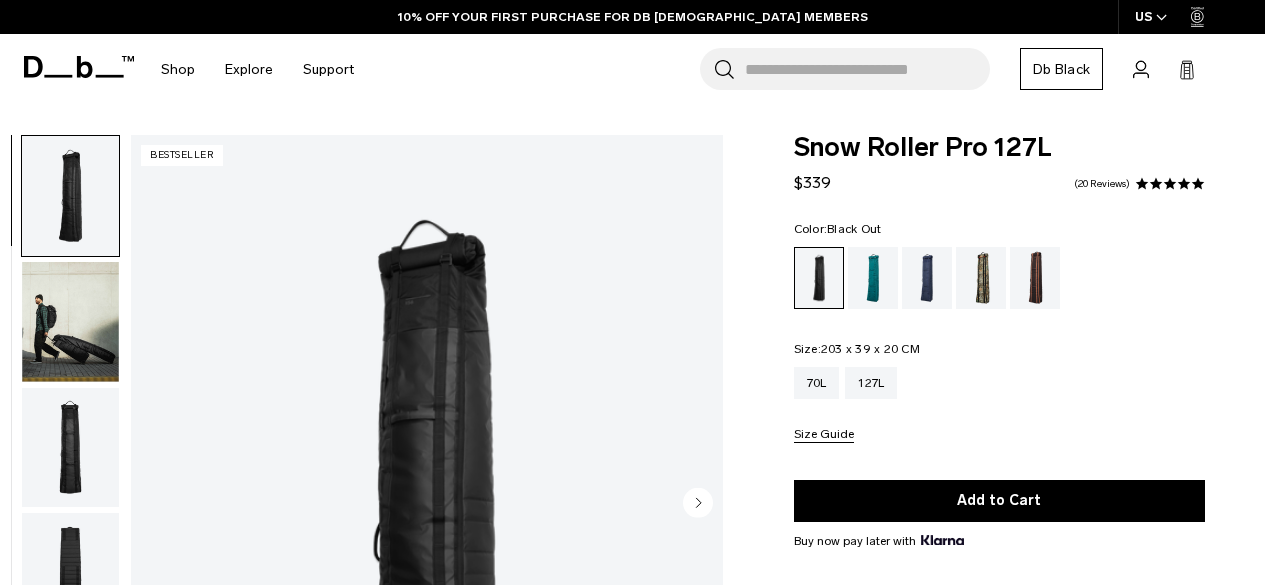 scroll, scrollTop: 0, scrollLeft: 0, axis: both 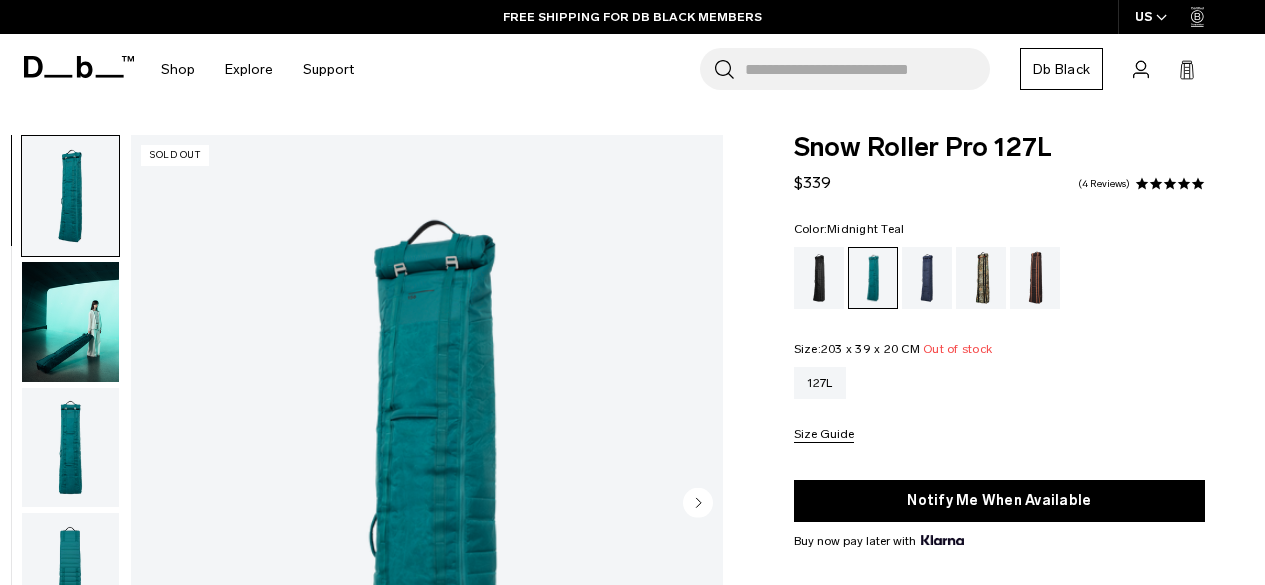click at bounding box center [1035, 278] 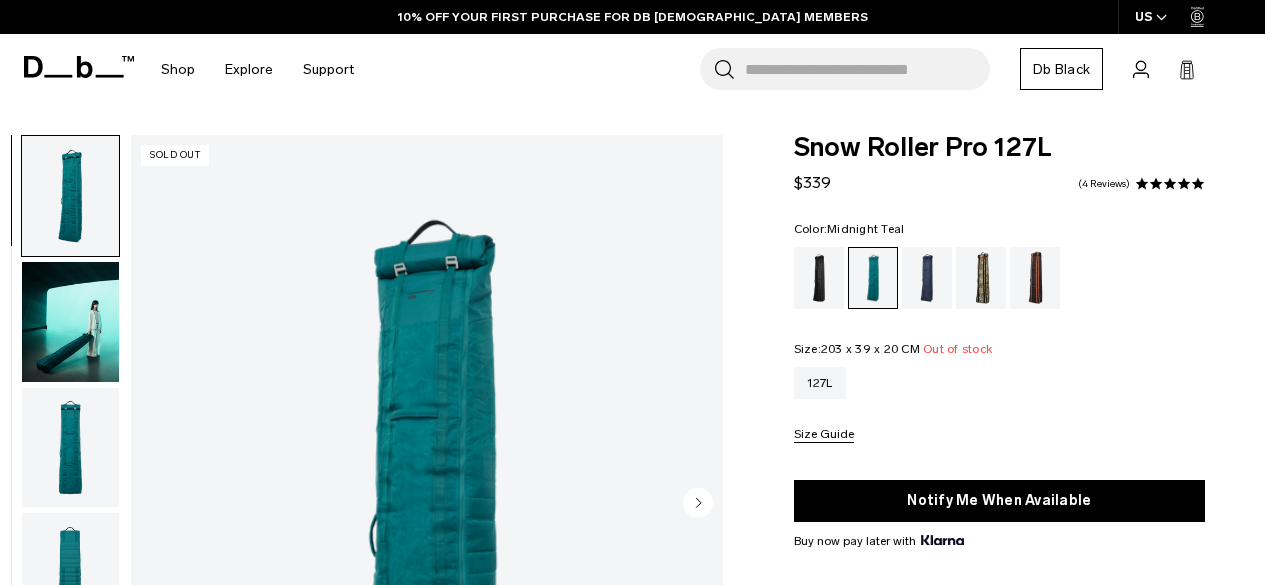 scroll, scrollTop: 0, scrollLeft: 0, axis: both 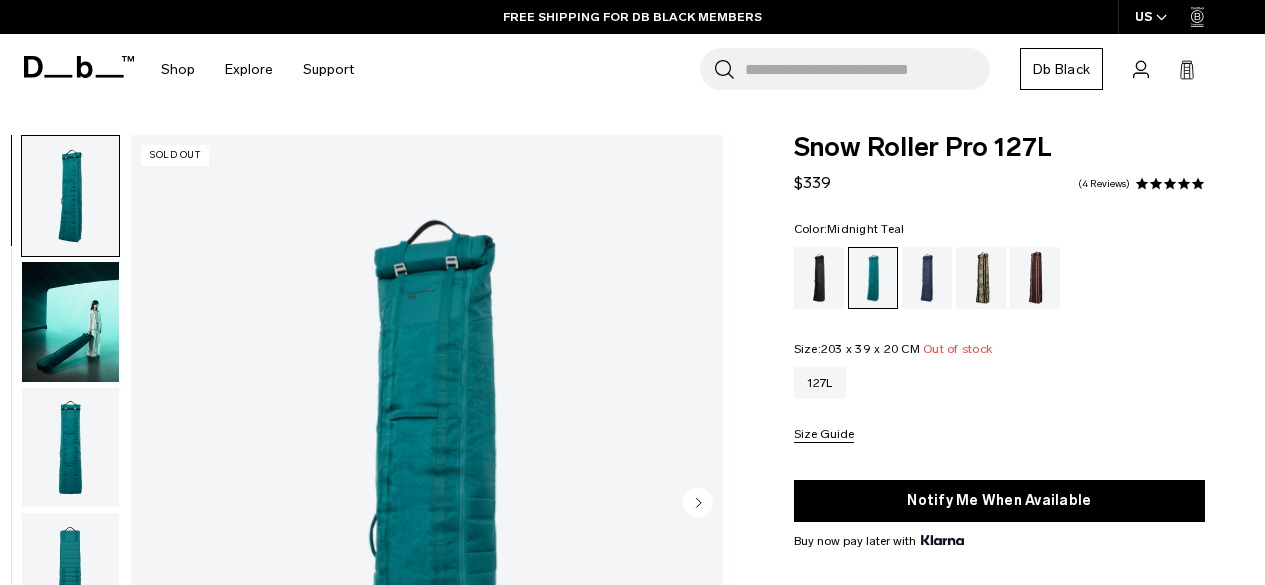 click at bounding box center [819, 278] 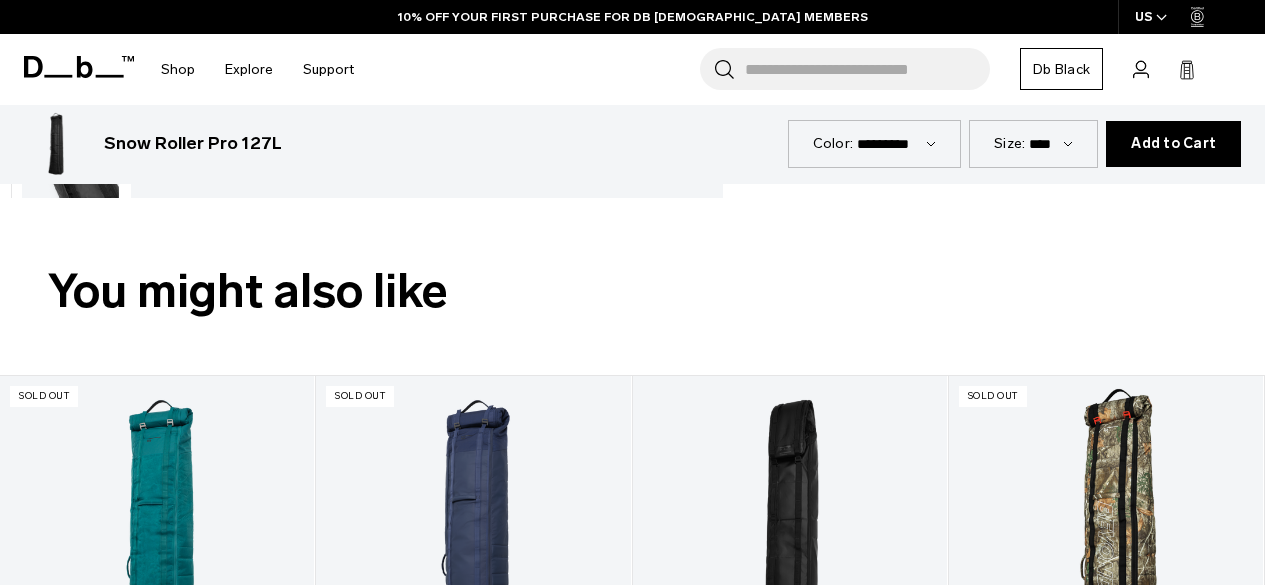 scroll, scrollTop: 0, scrollLeft: 0, axis: both 